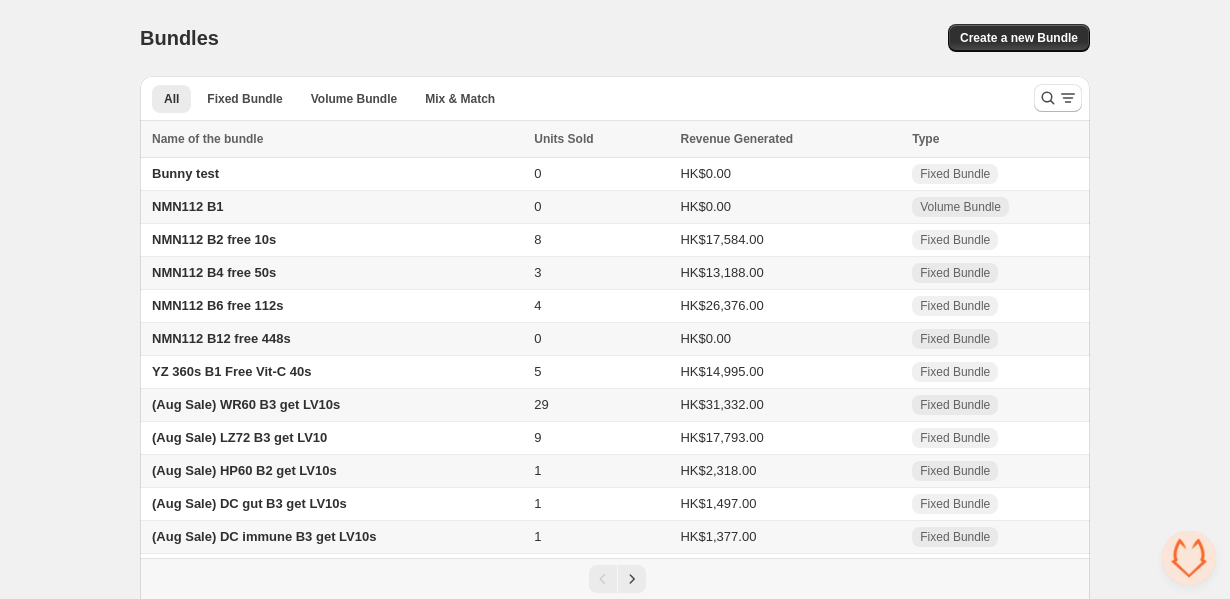 scroll, scrollTop: 0, scrollLeft: 0, axis: both 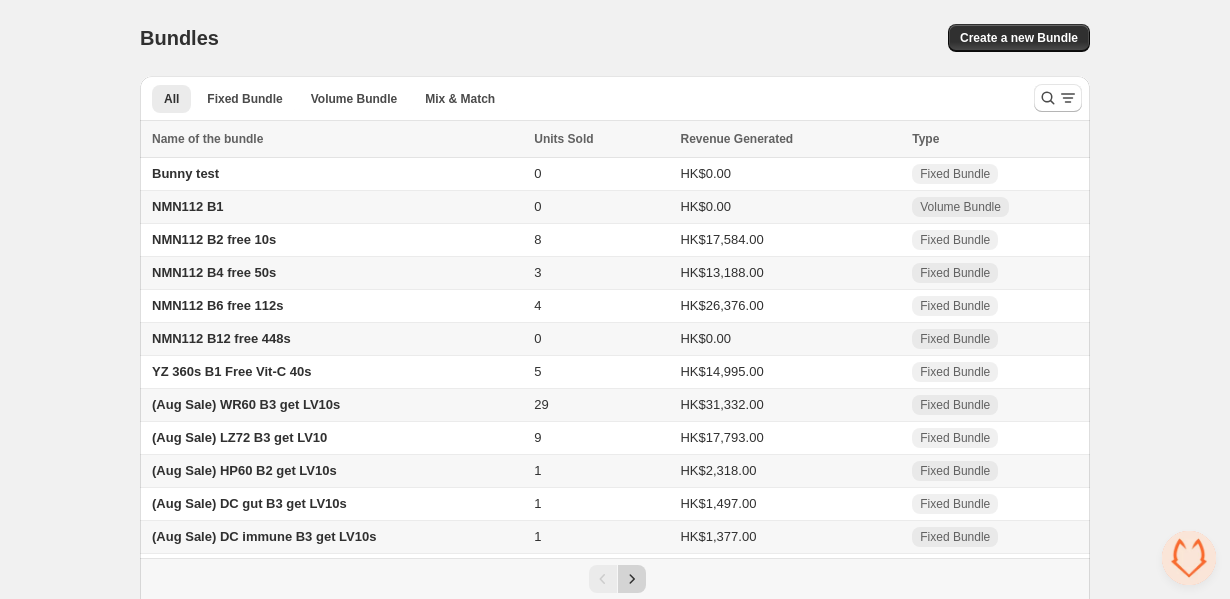 click 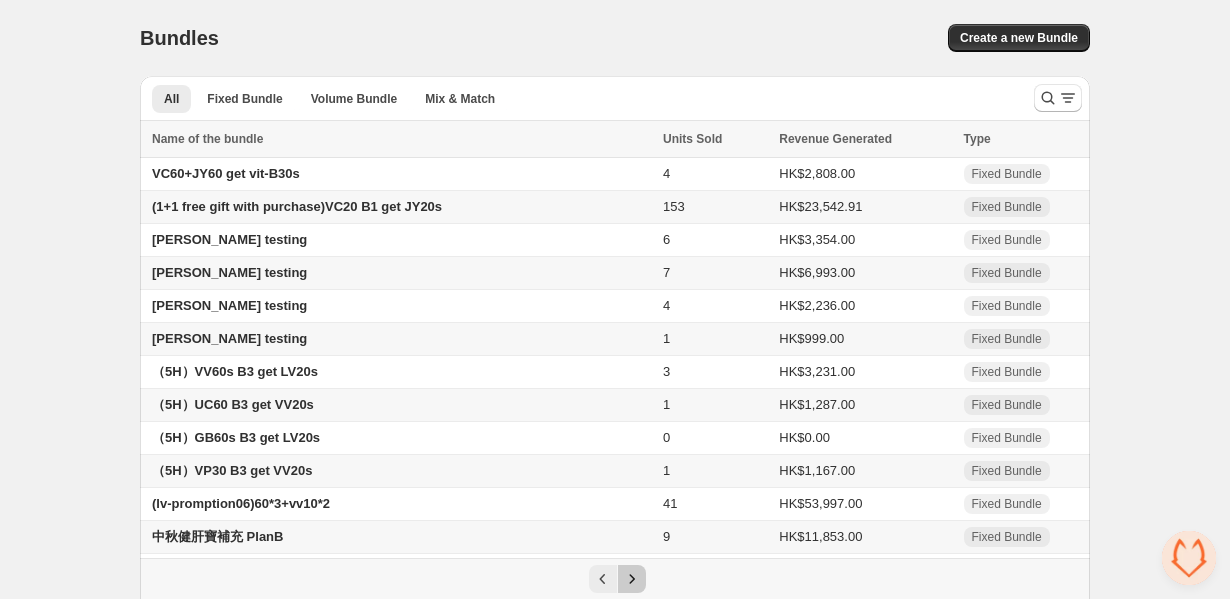 click 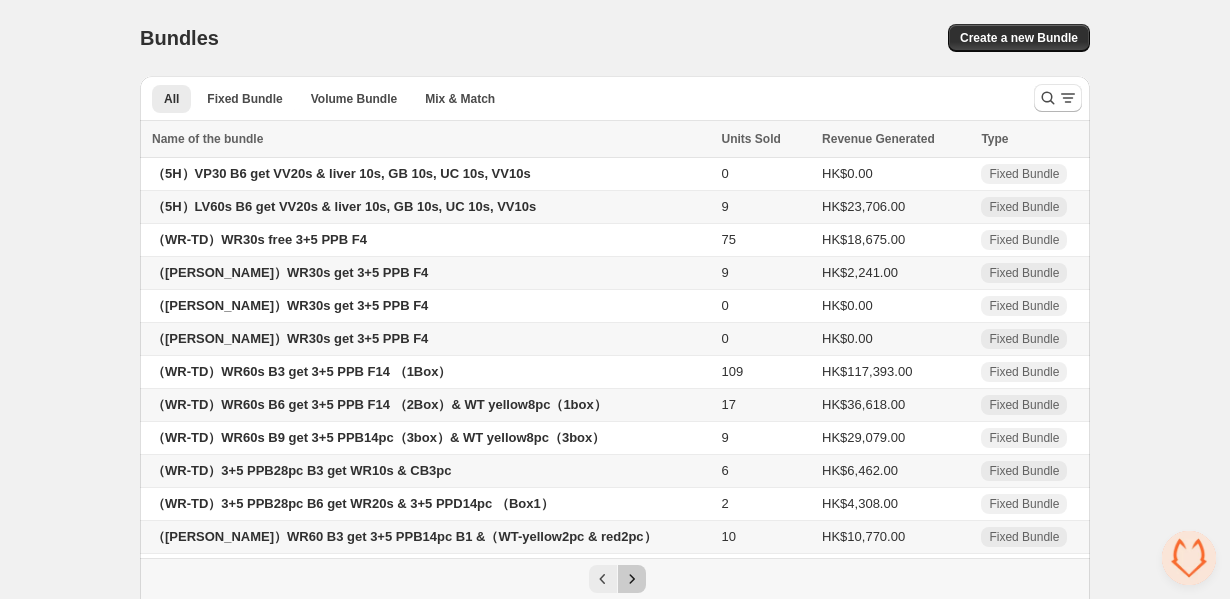 click 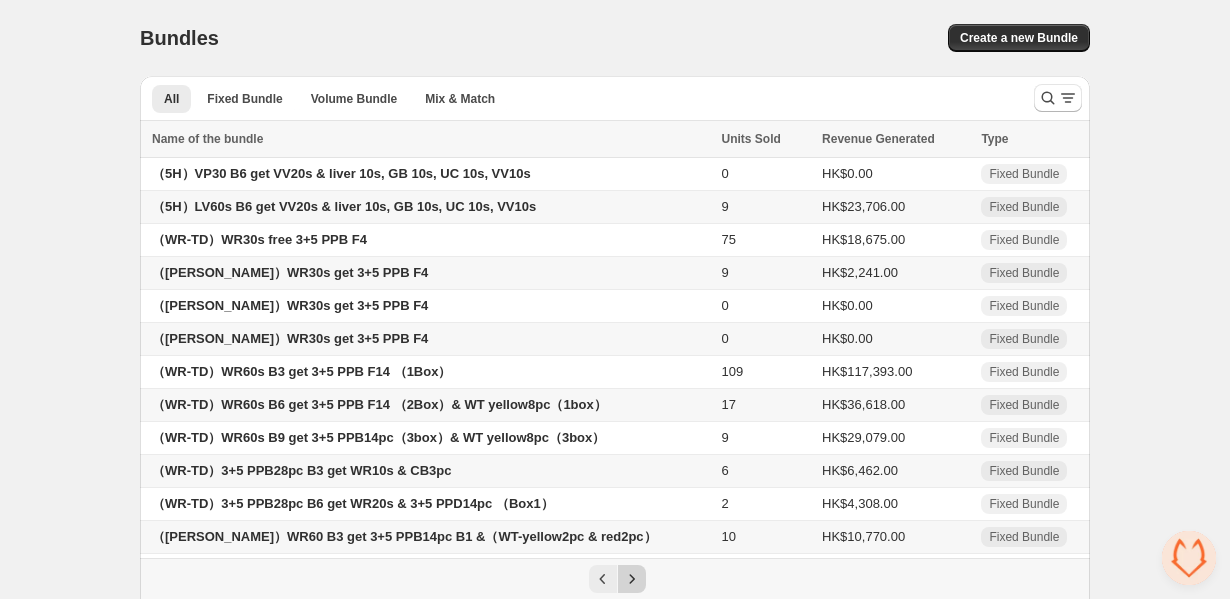 click 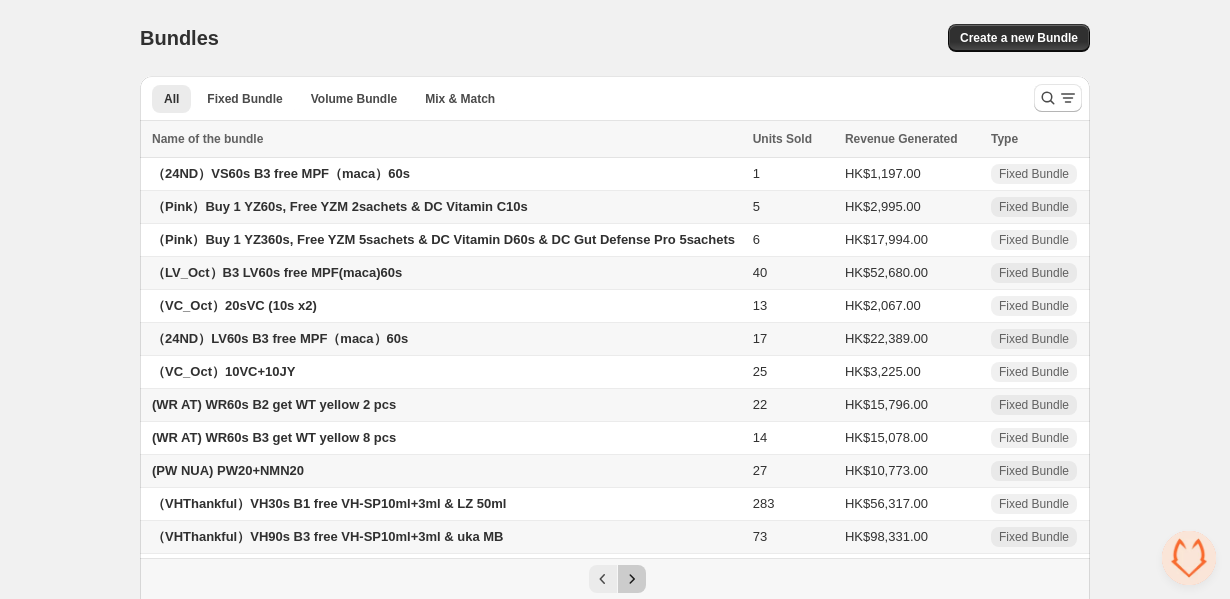 click 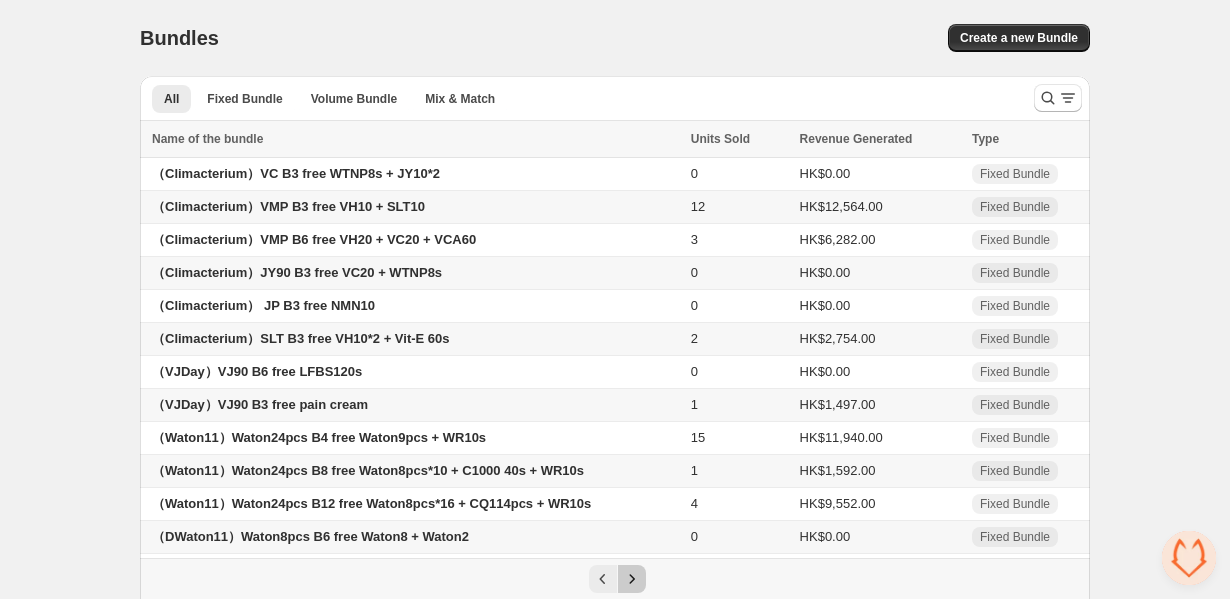 click 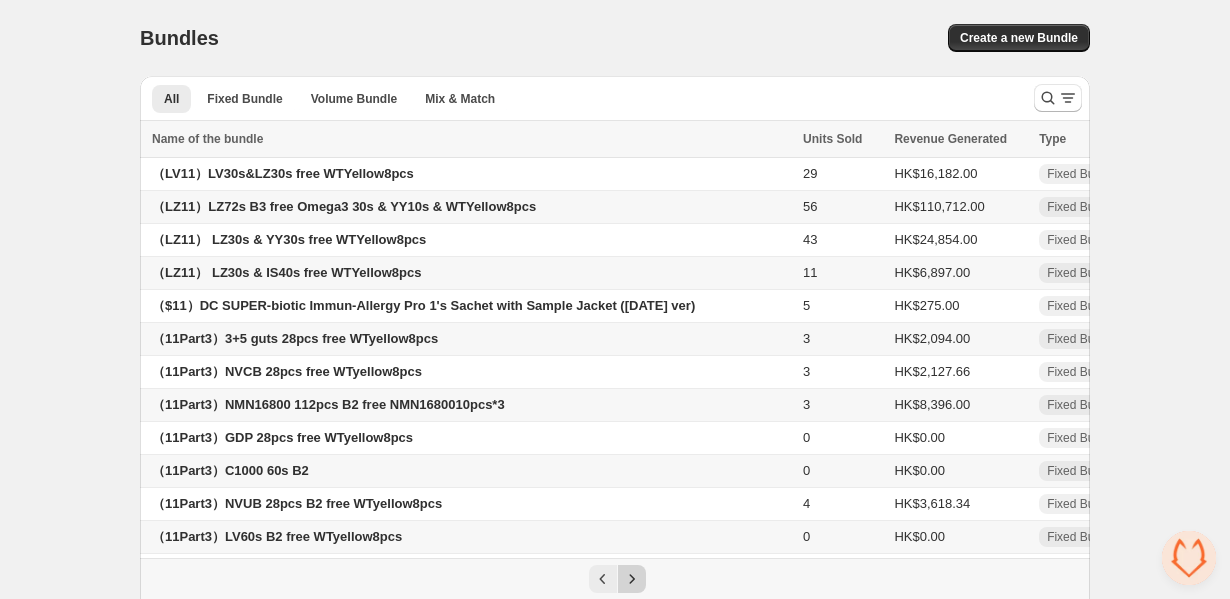 click 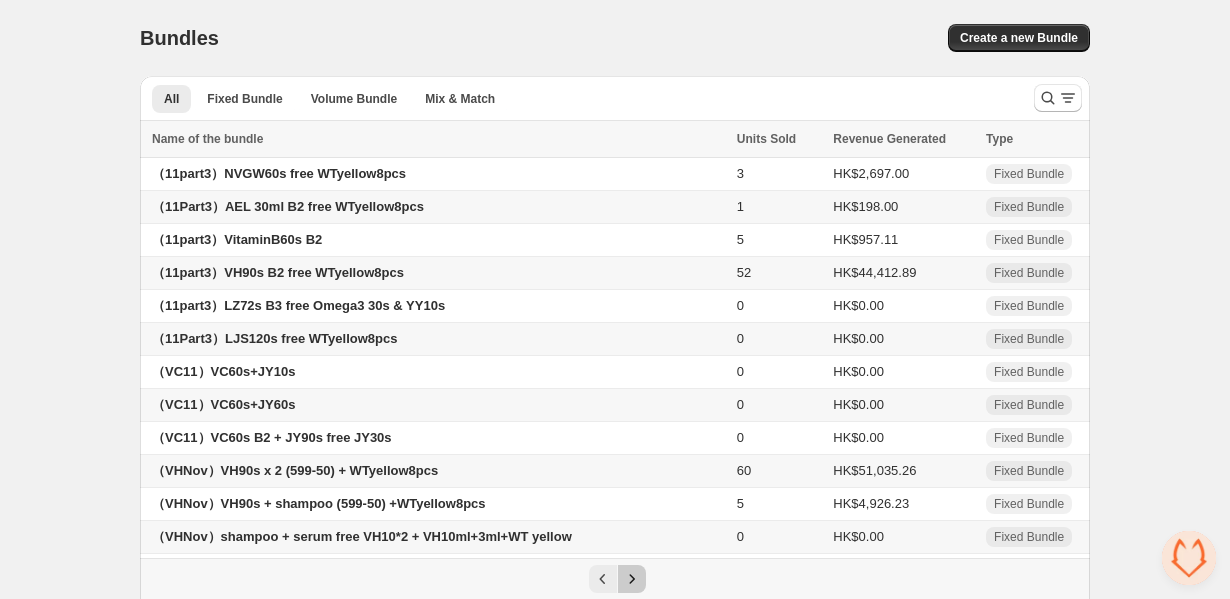 click 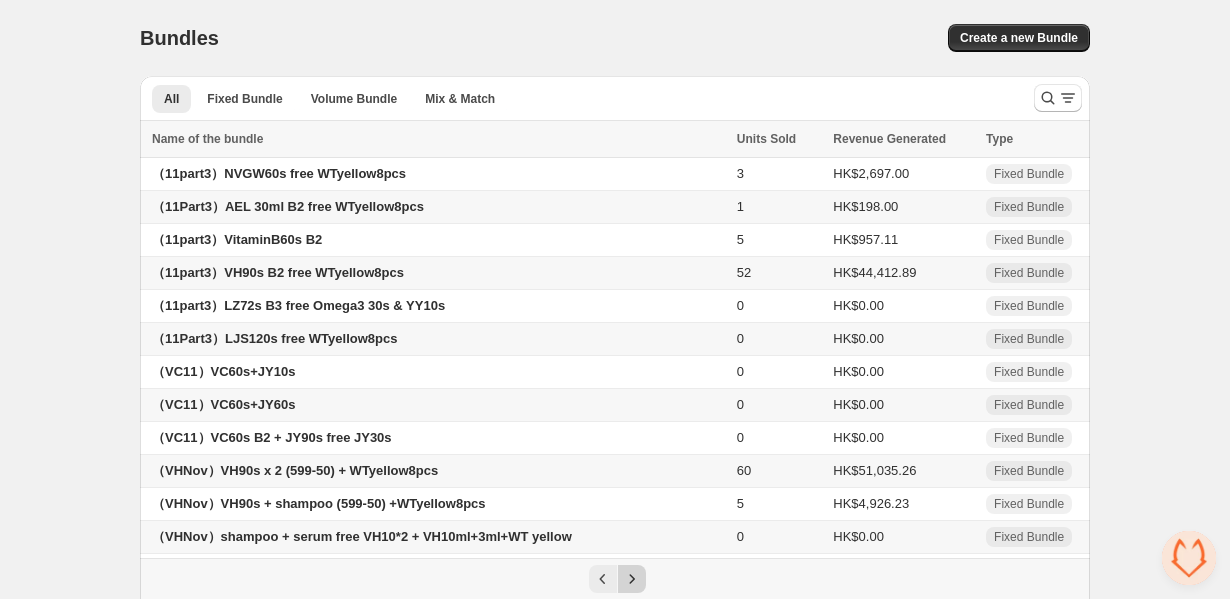 click 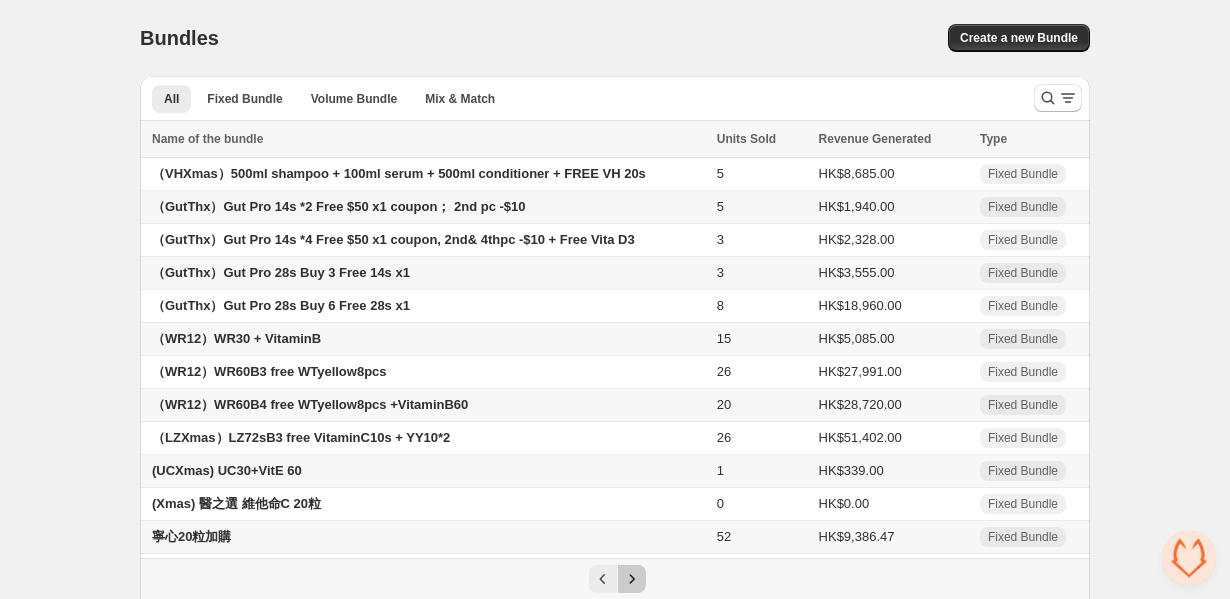 click 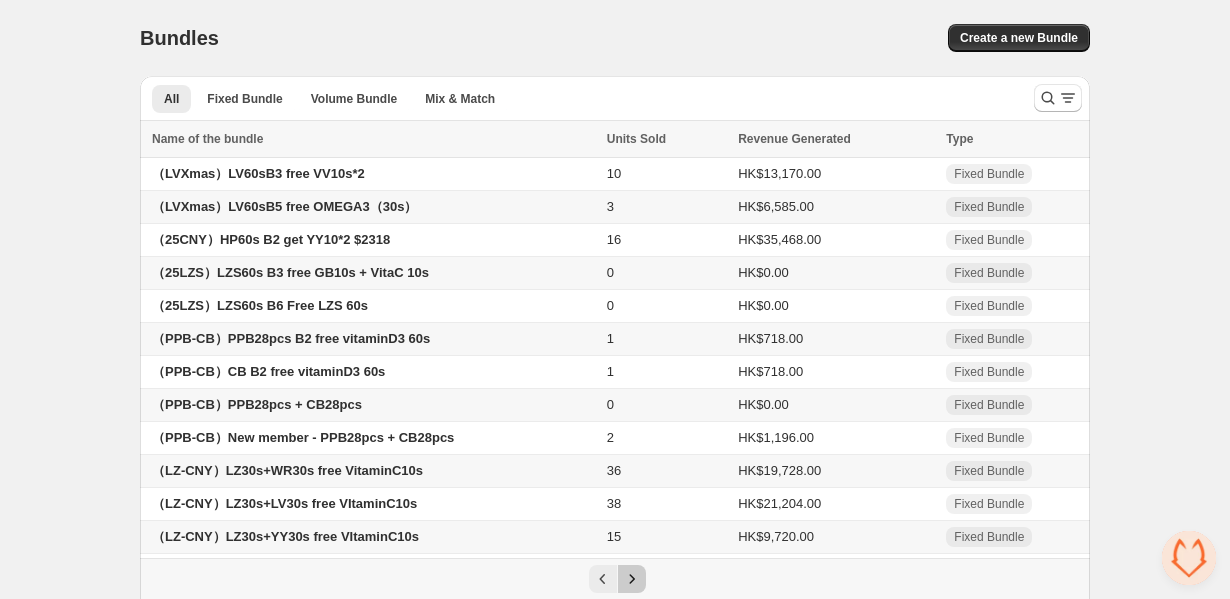 click 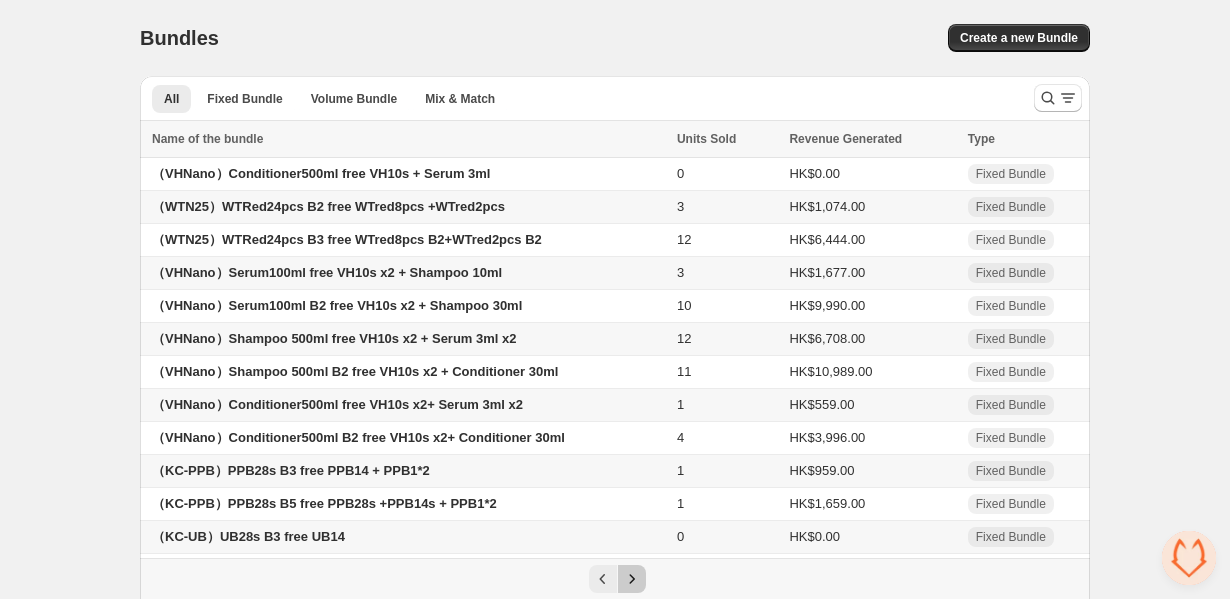 click 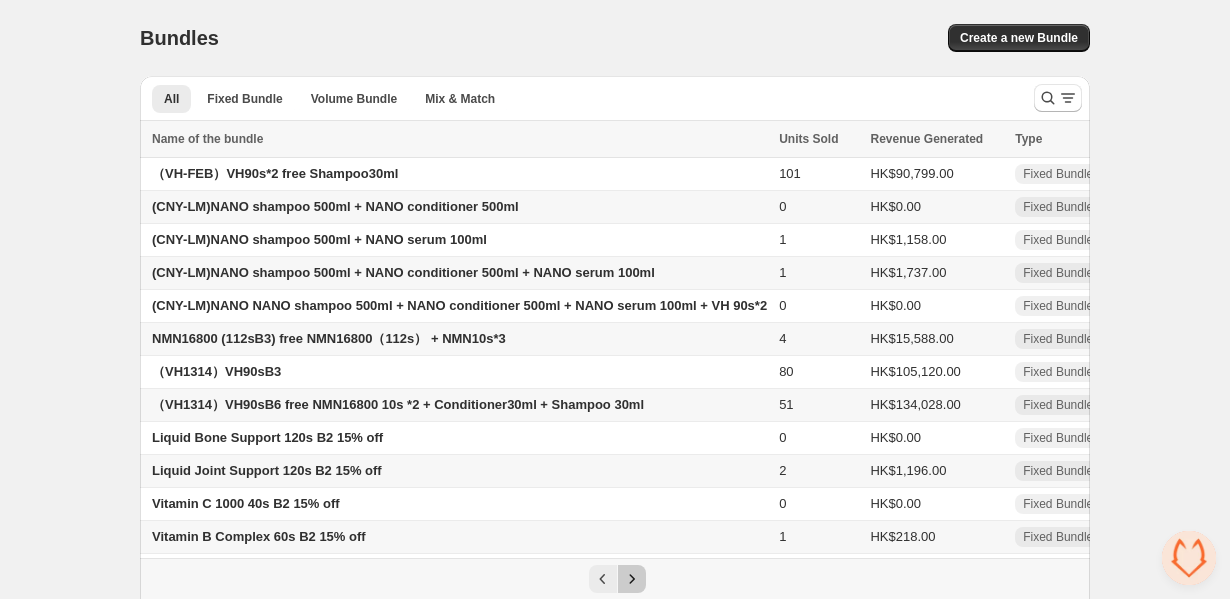click 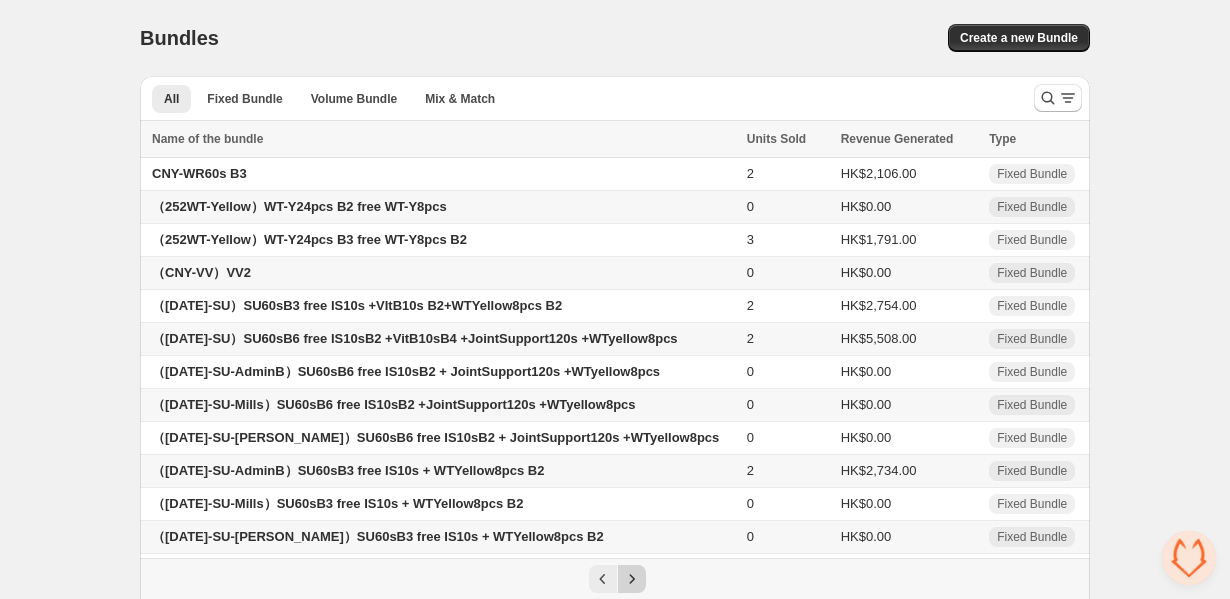 click 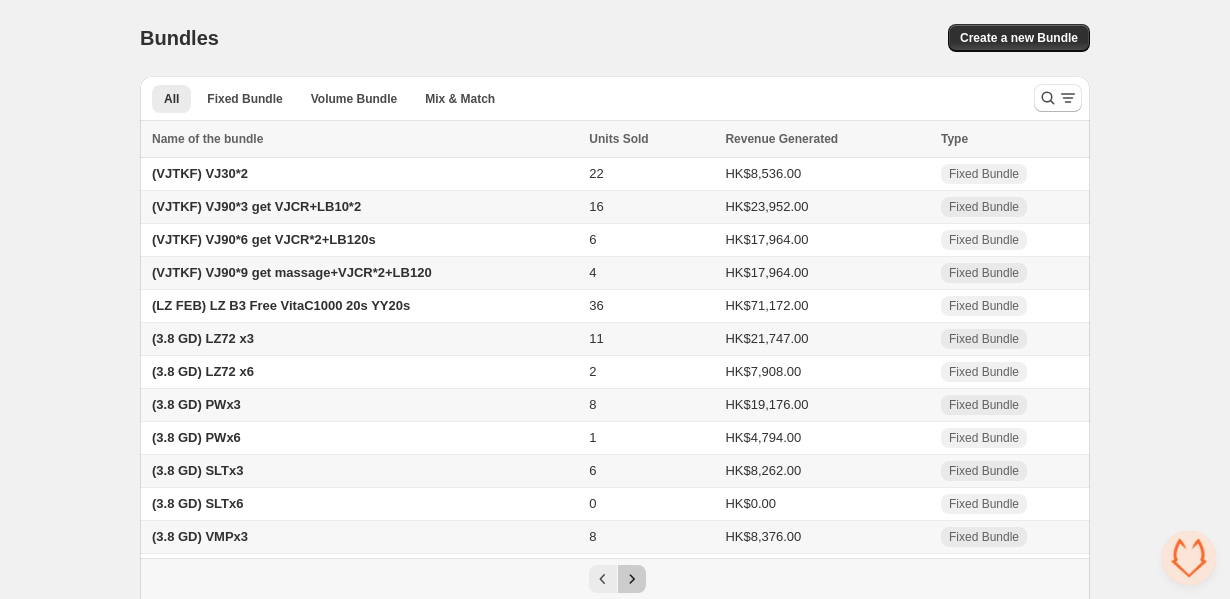 click 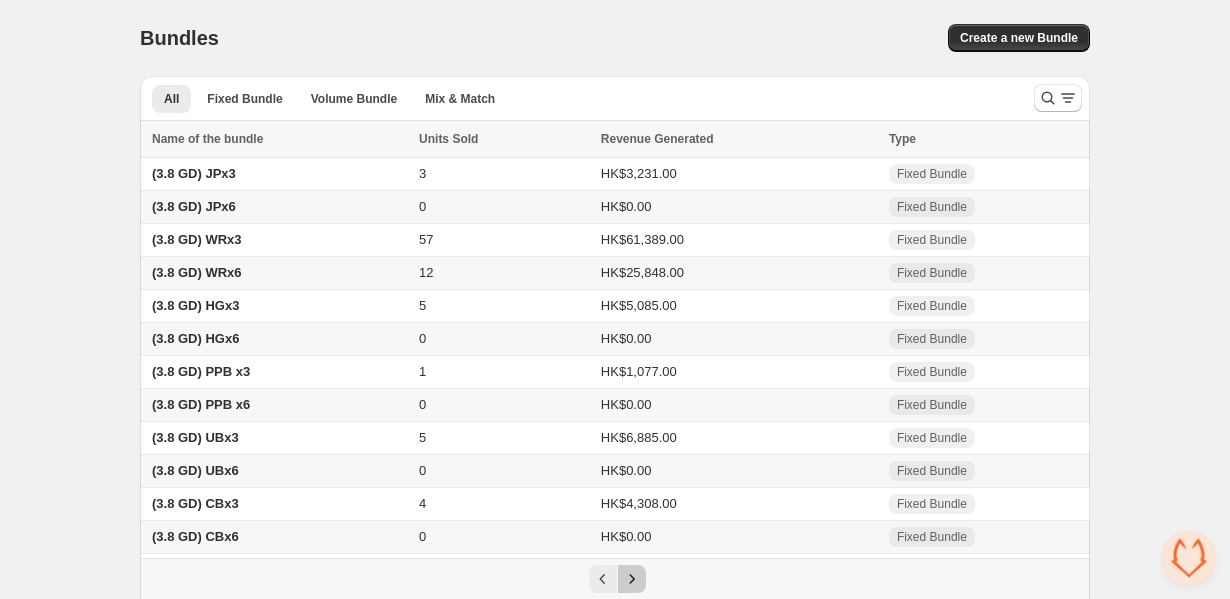 click 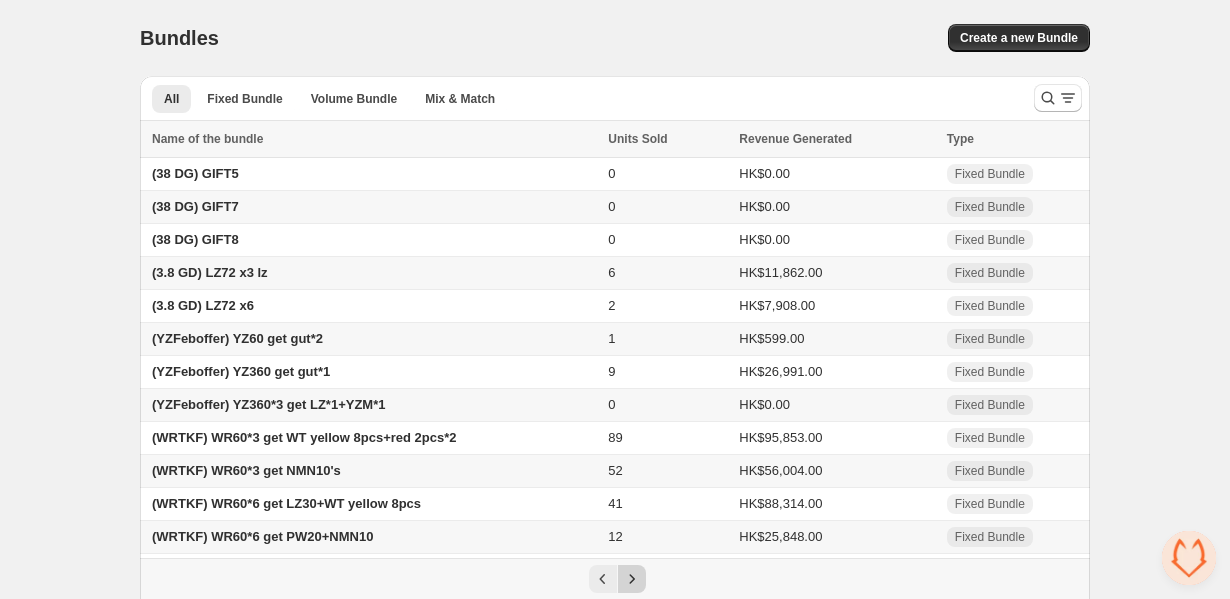 click 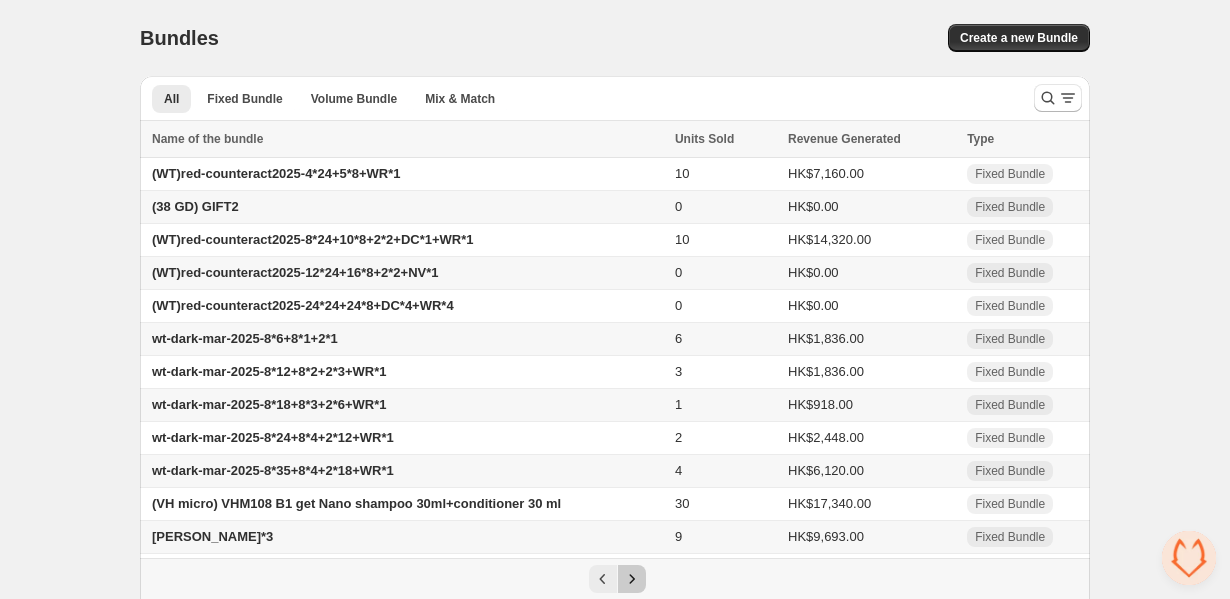 click 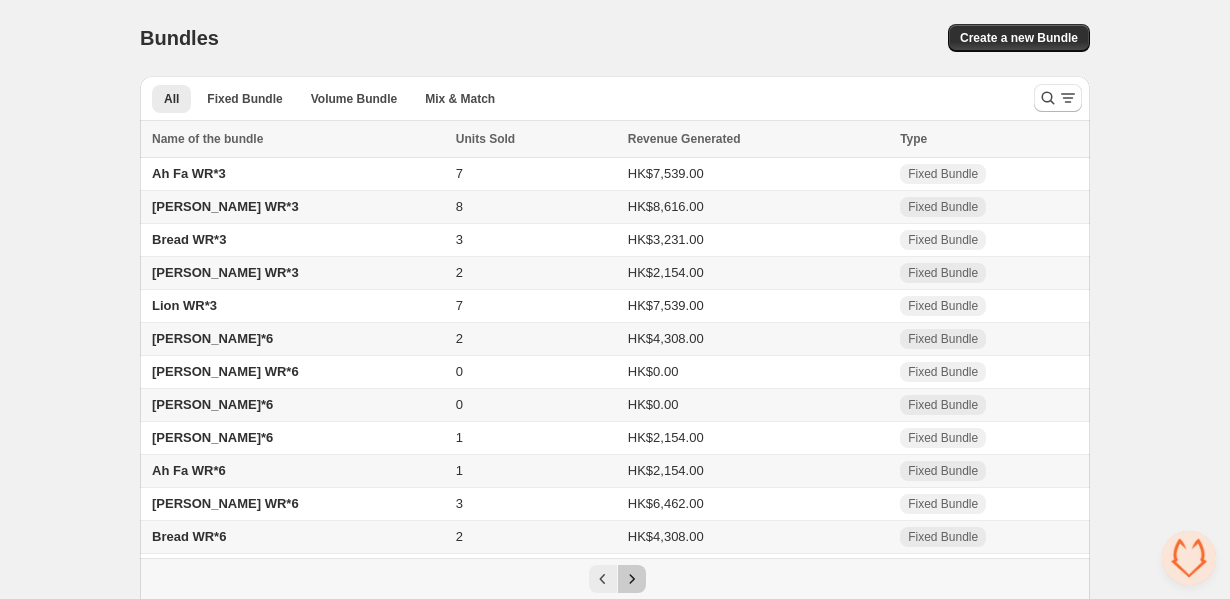 click 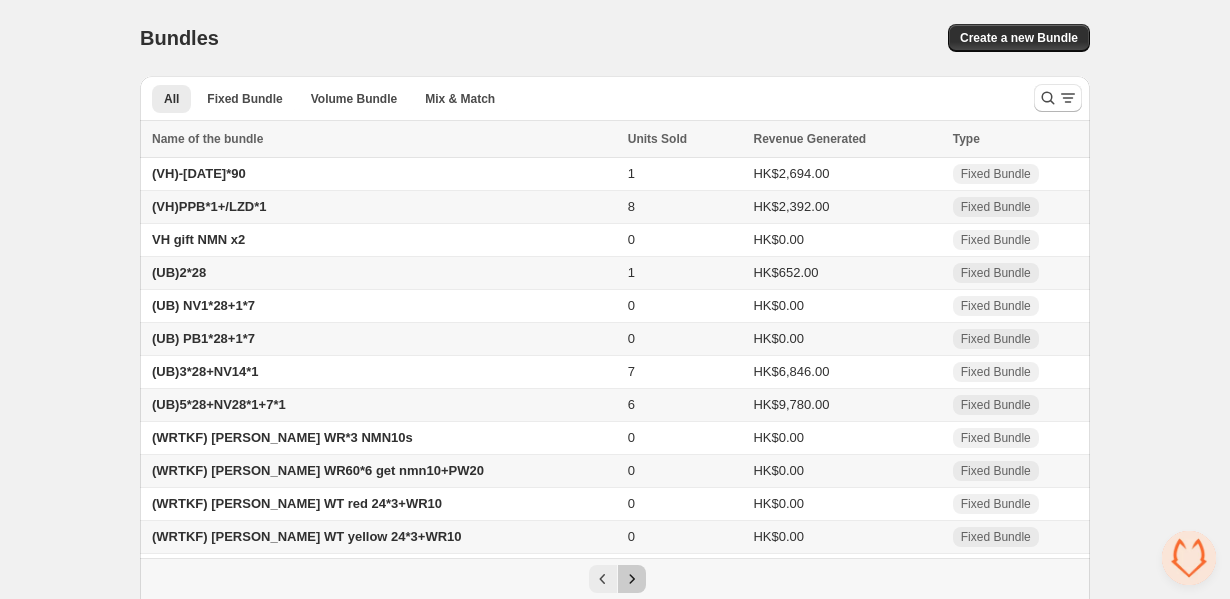 click 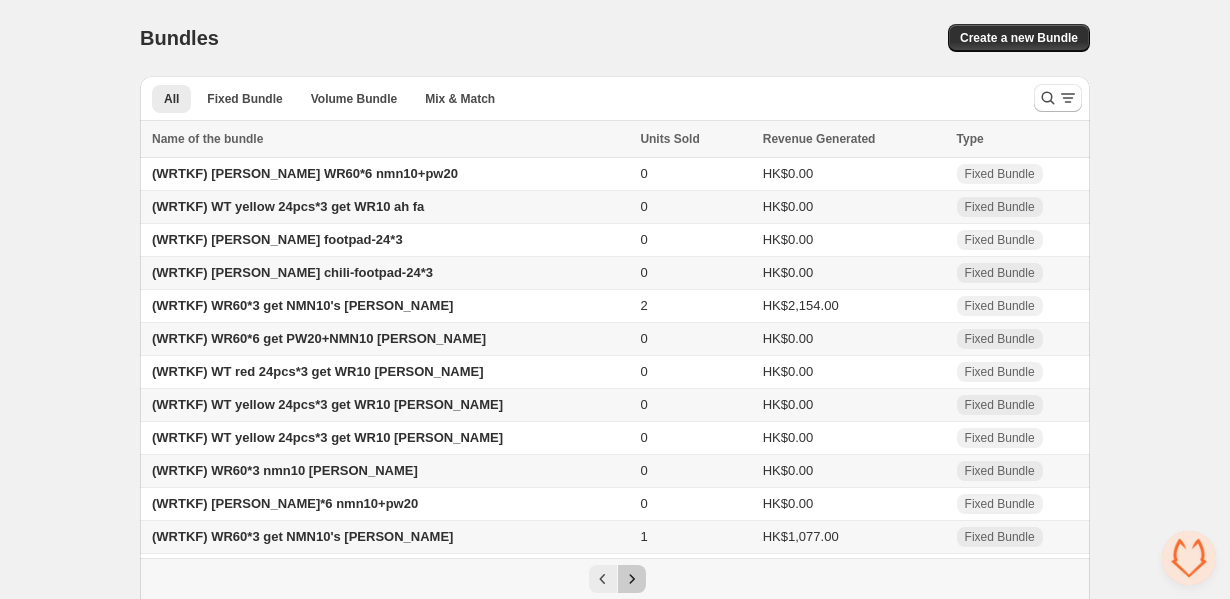 click 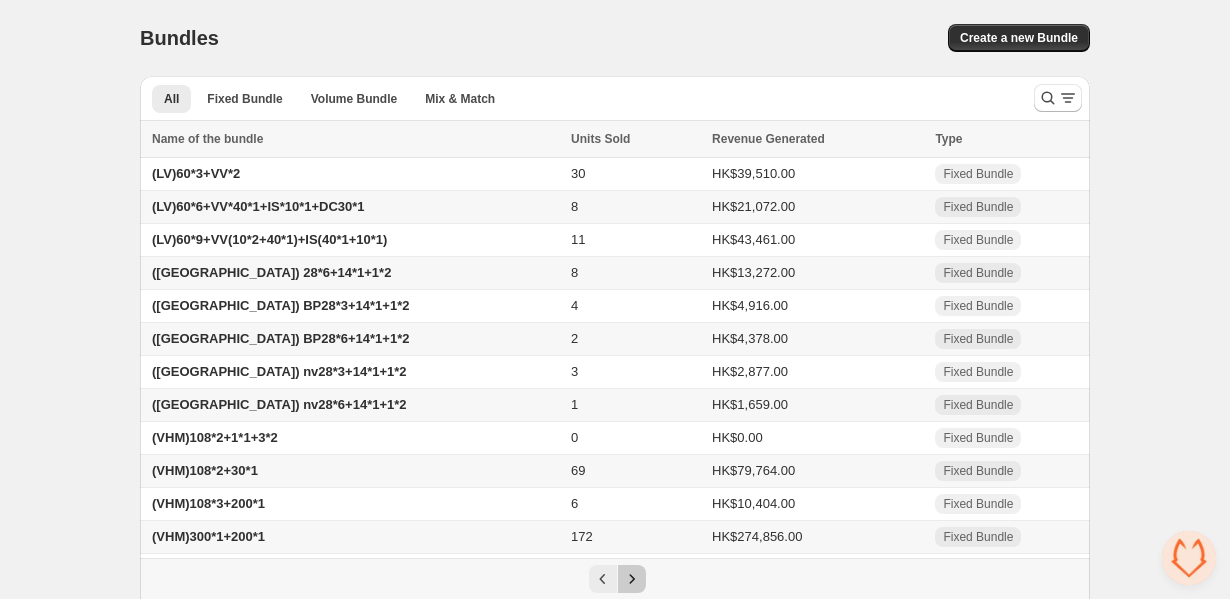 click 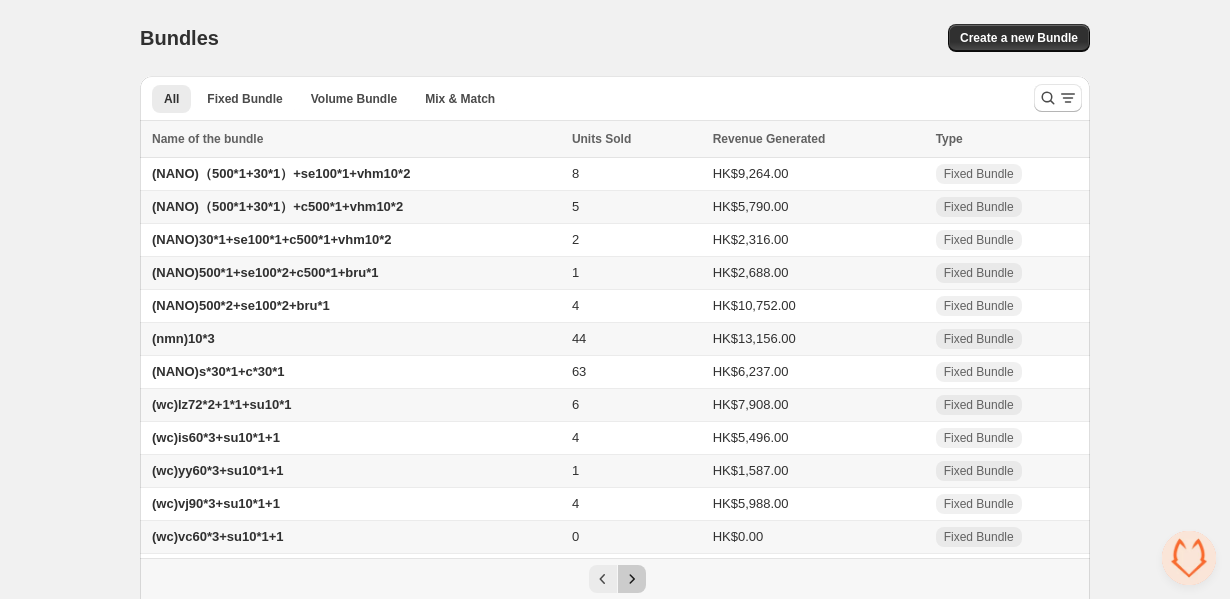 click 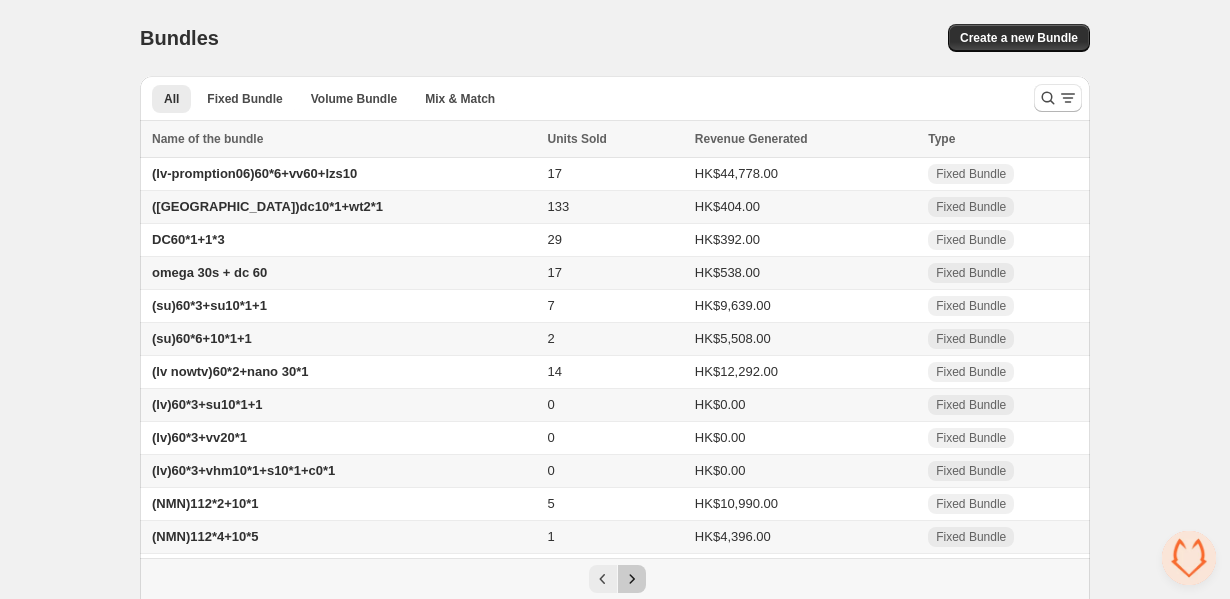 click 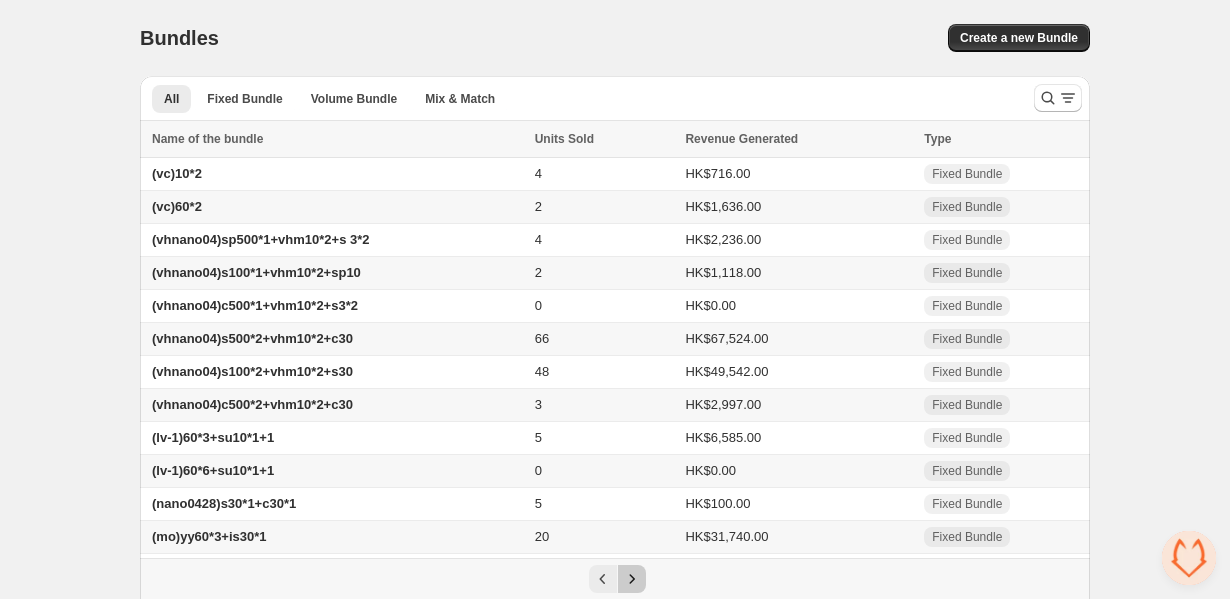 click 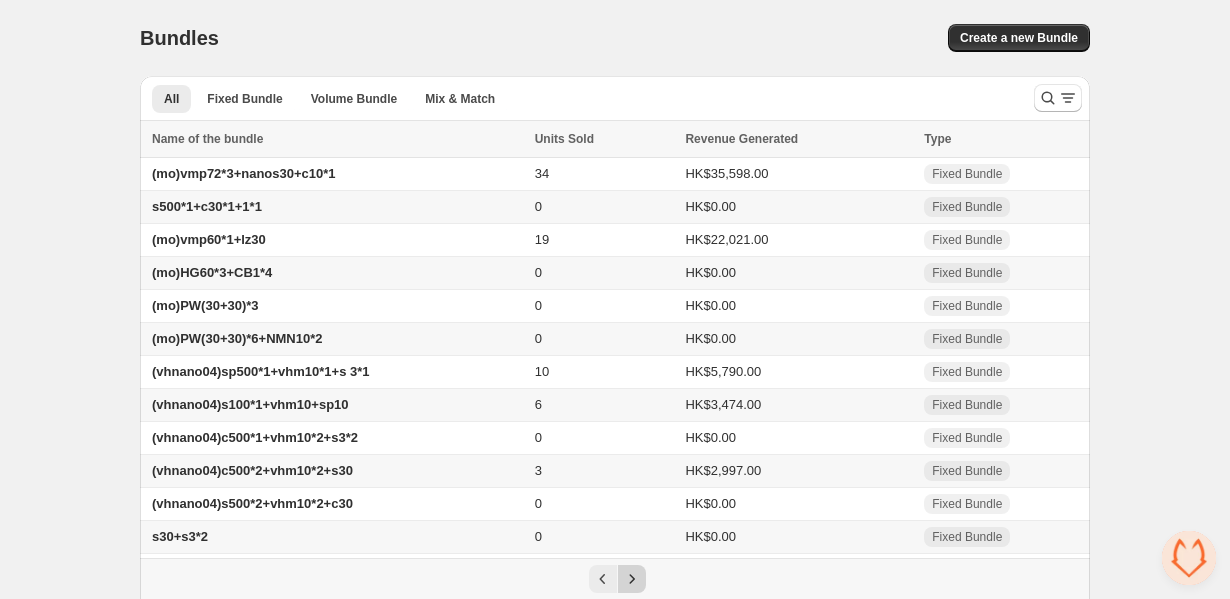 click 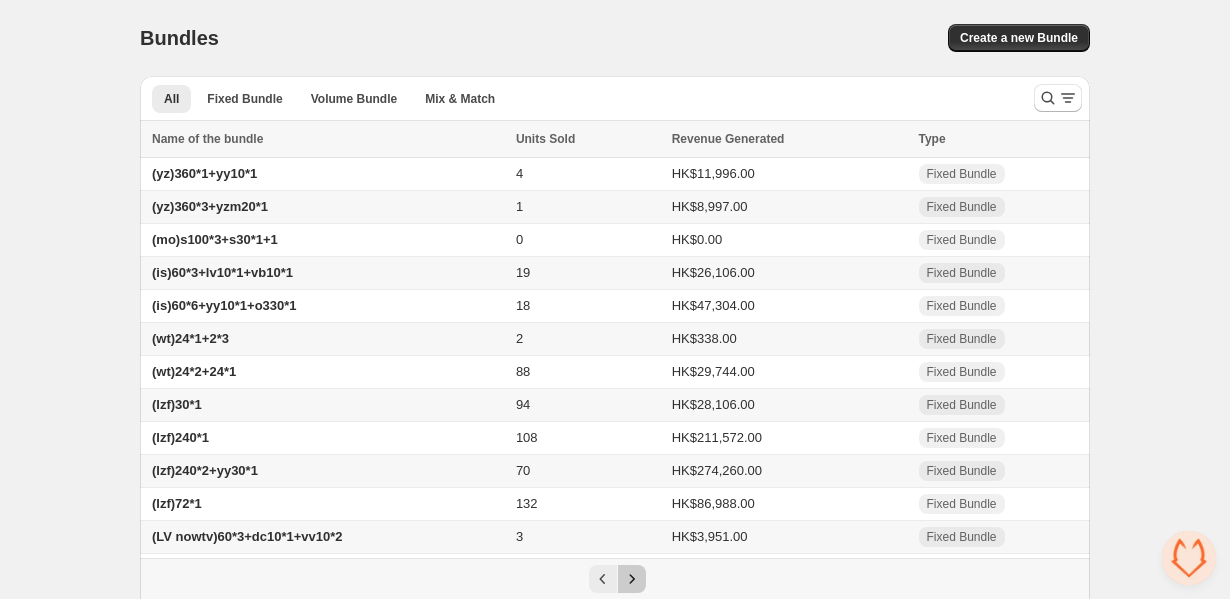 click 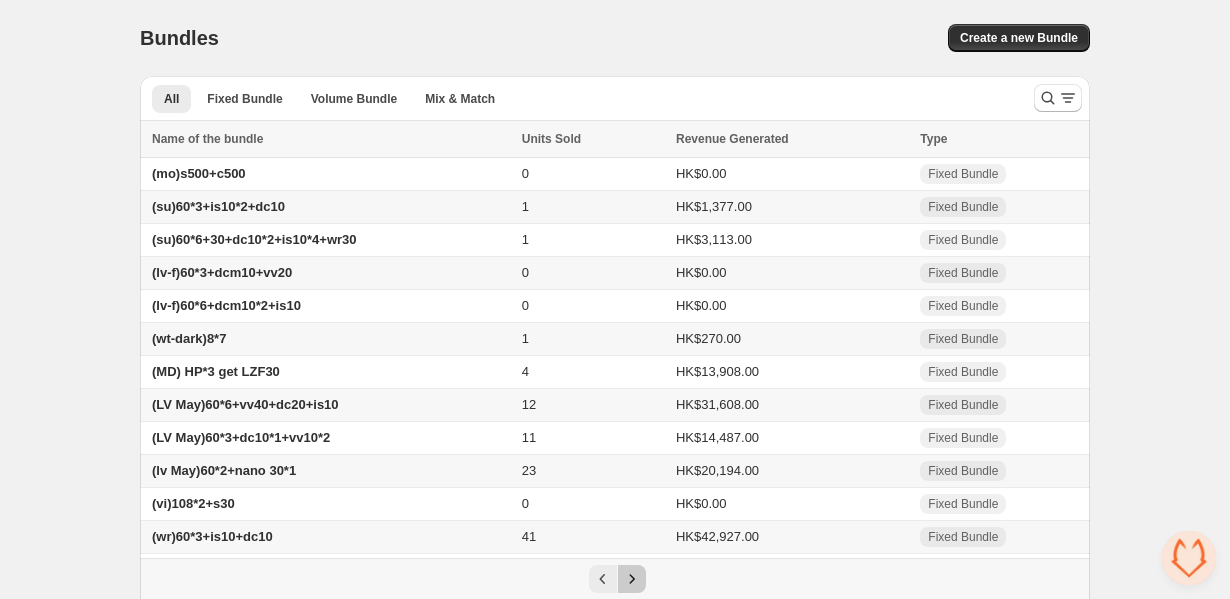 click 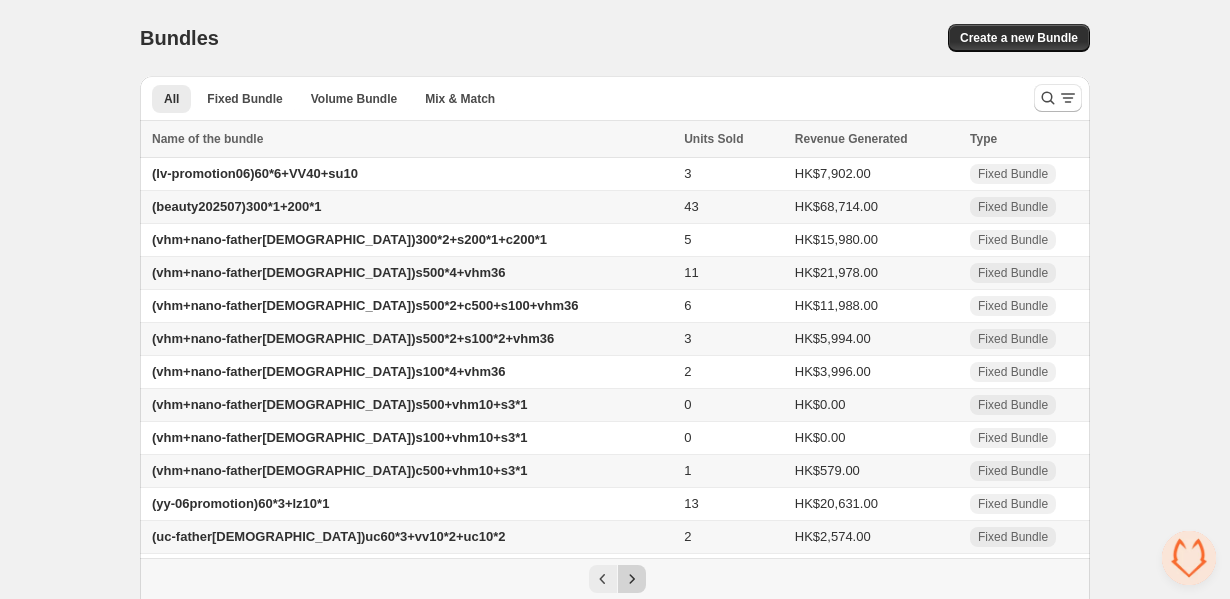 click 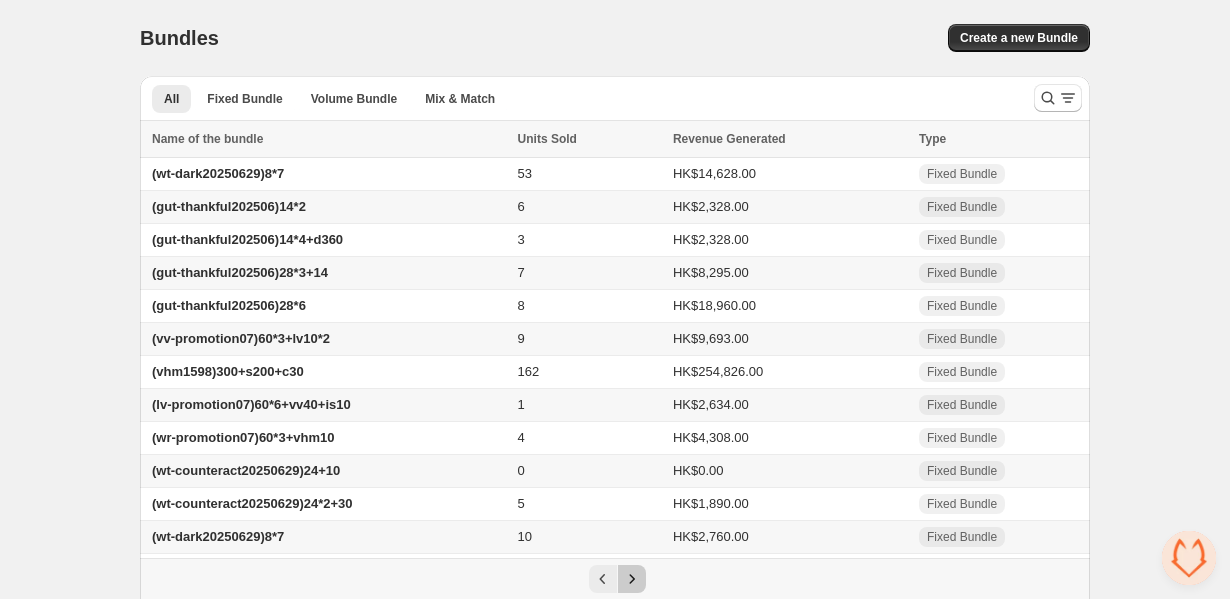 click 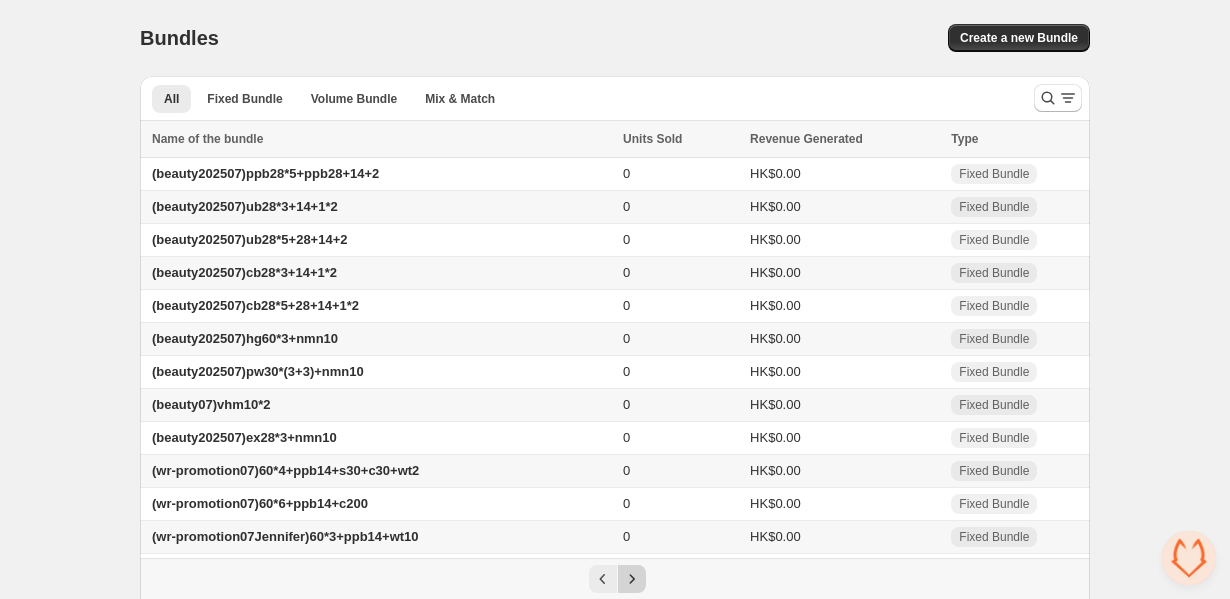 click 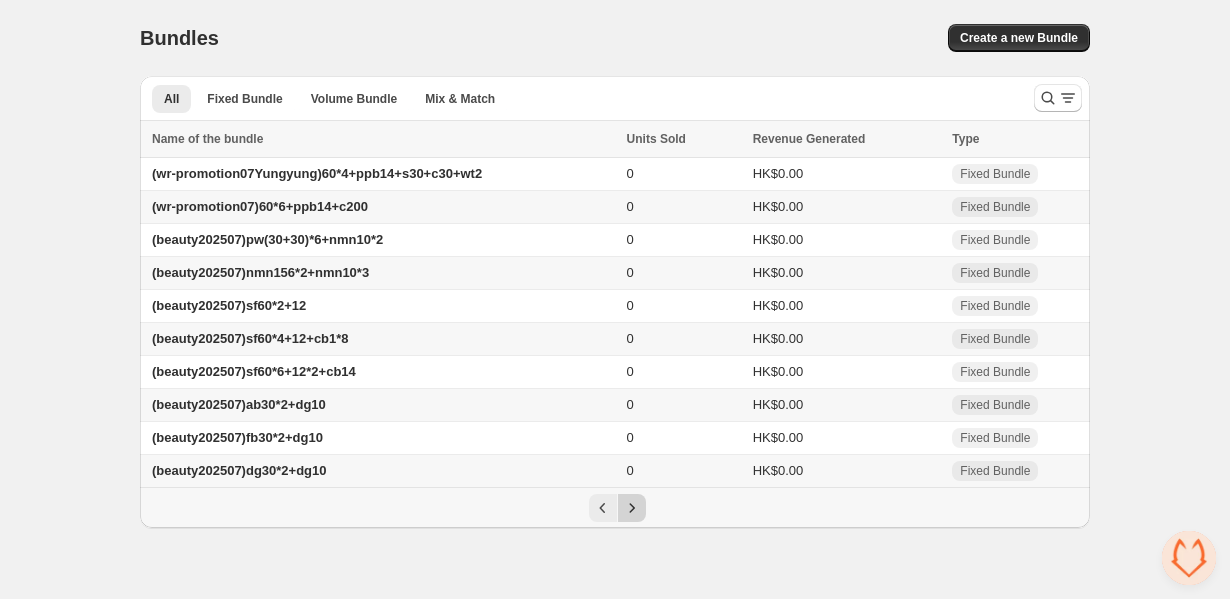 click on "Home Bundles Analytics Plan and Billing Bundles. This page is ready Bundles Create a new Bundle All Fixed Bundle Volume Bundle Mix & Match More views All Fixed Bundle Volume Bundle Mix & Match More views Name of the bundle Name of the bundle Units Sold Revenue Generated Type Select all 580 Bundles 0 selected Name of the bundle Units Sold Revenue Generated Type (wr-promotion07Yungyung)60*4+ppb14+s30+c30+wt2 0 HK$0.00 Fixed Bundle (wr-promotion07)60*6+ppb14+c200 0 HK$0.00 Fixed Bundle (beauty202507)pw(30+30)*6+nmn10*2 0 HK$0.00 Fixed Bundle (beauty202507)nmn156*2+nmn10*3 0 HK$0.00 Fixed Bundle (beauty202507)sf60*2+12 0 HK$0.00 Fixed Bundle (beauty202507)sf60*4+12+cb1*8 0 HK$0.00 Fixed Bundle (beauty202507)sf60*6+12*2+cb14 0 HK$0.00 Fixed Bundle (beauty202507)ab30*2+dg10 0 HK$0.00 Fixed Bundle (beauty202507)fb30*2+dg10 0 HK$0.00 Fixed Bundle (beauty202507)dg30*2+dg10 0 HK$0.00 Fixed Bundle" at bounding box center [615, 299] 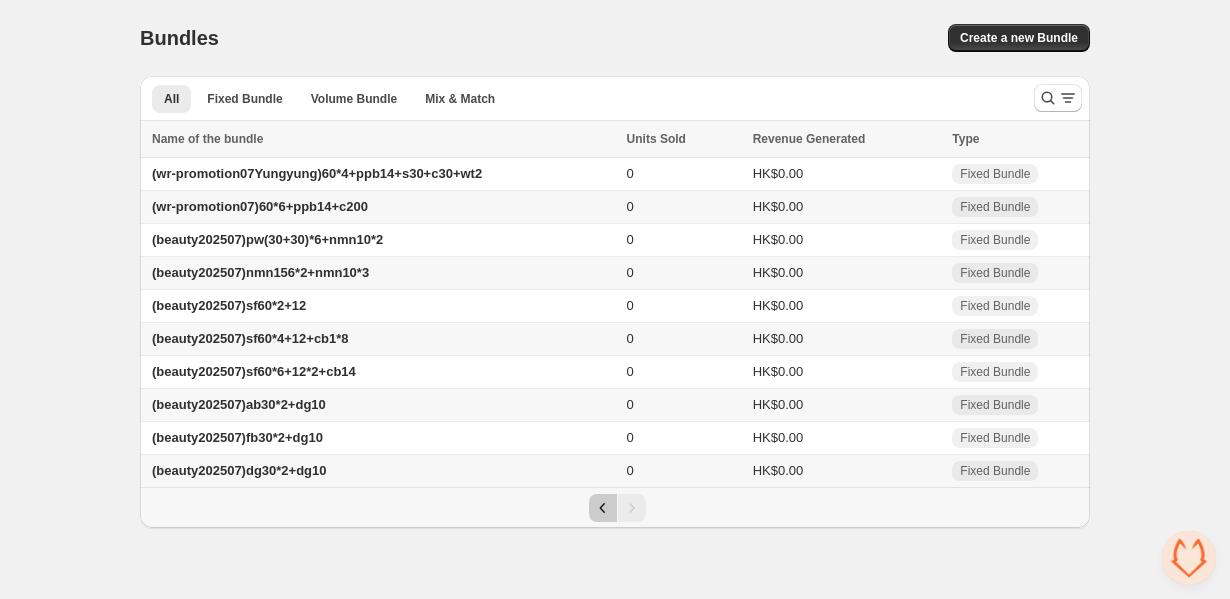 click 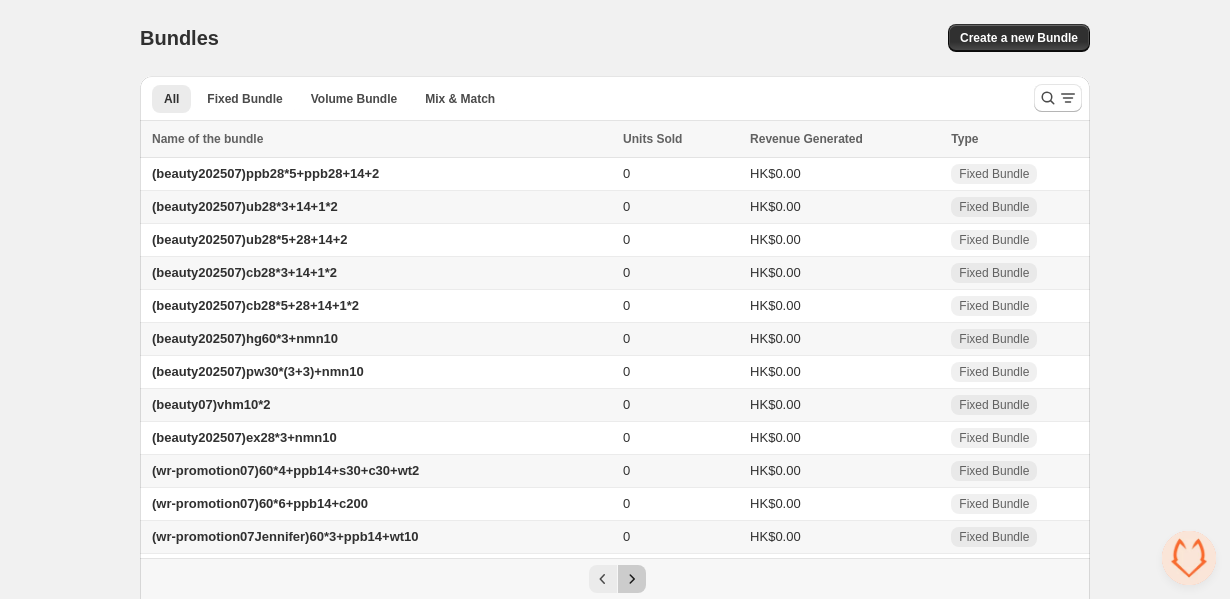 click 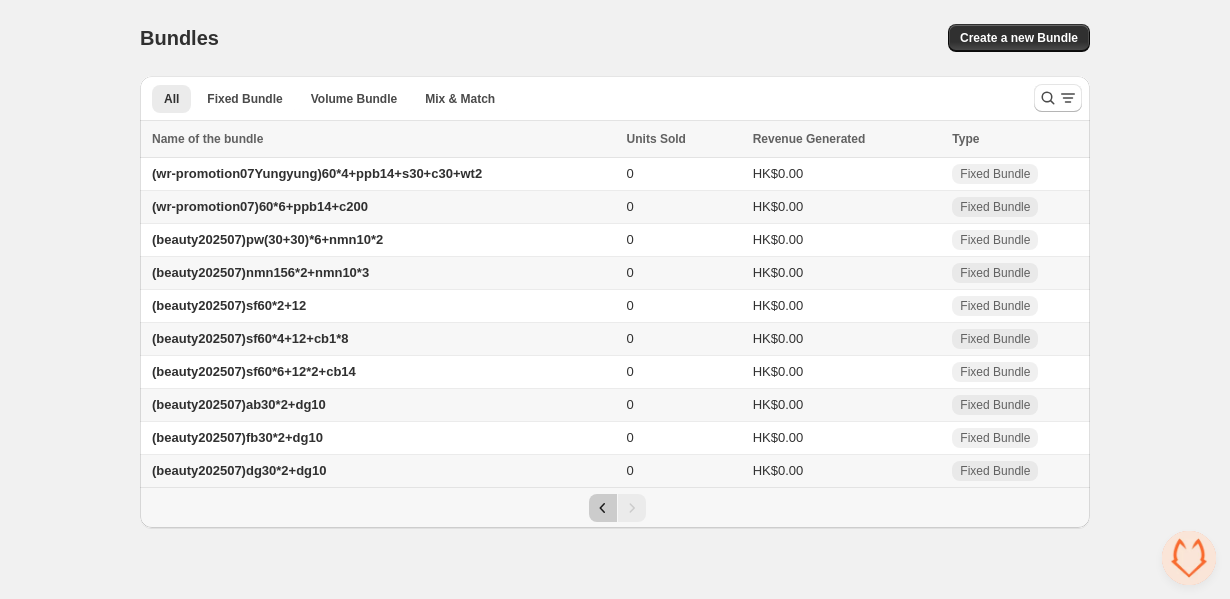 click 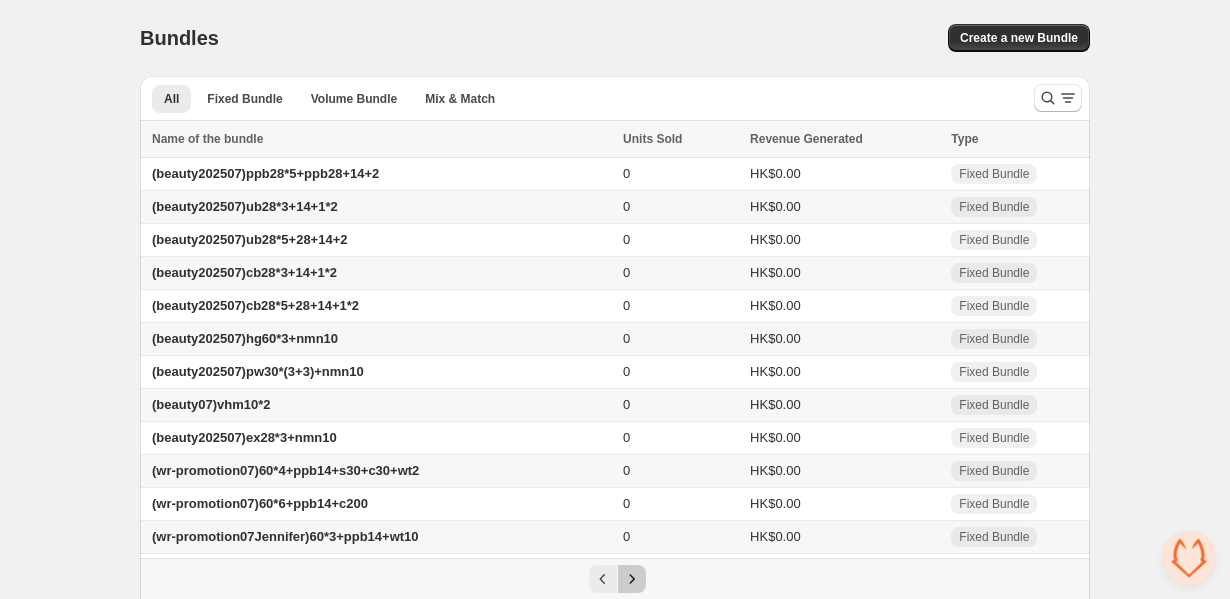 click 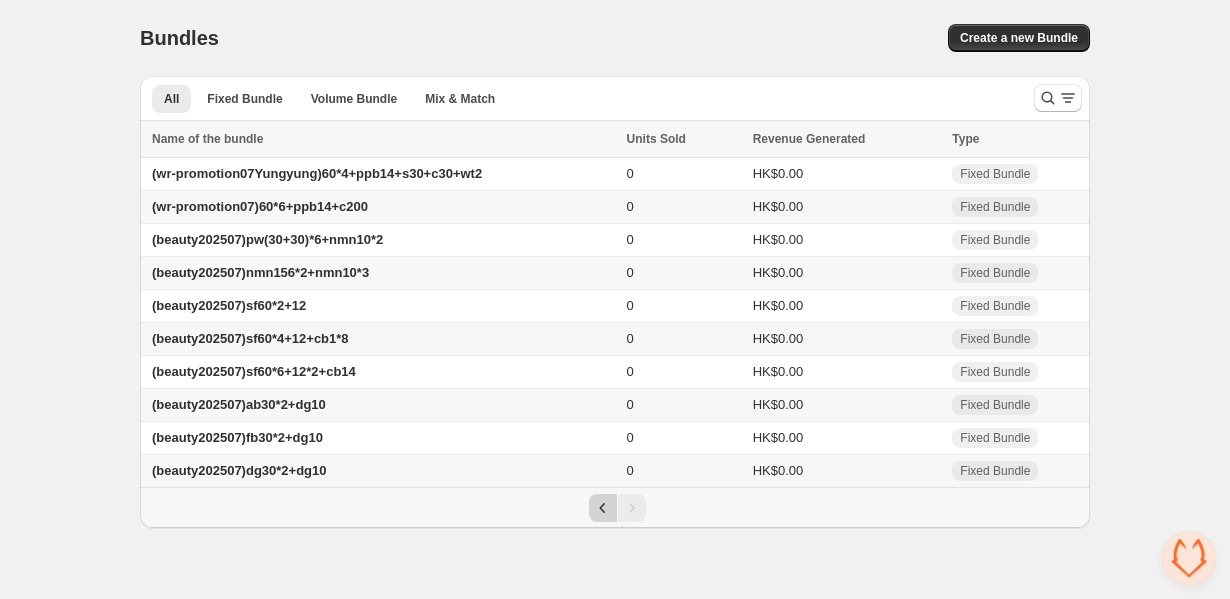click 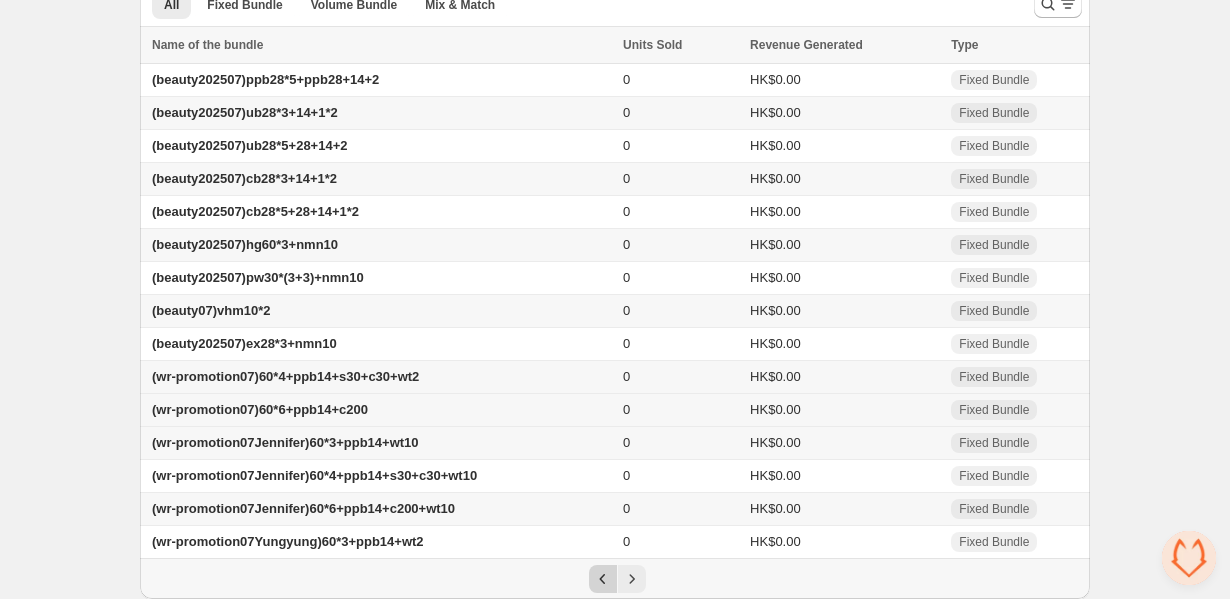 scroll, scrollTop: 101, scrollLeft: 0, axis: vertical 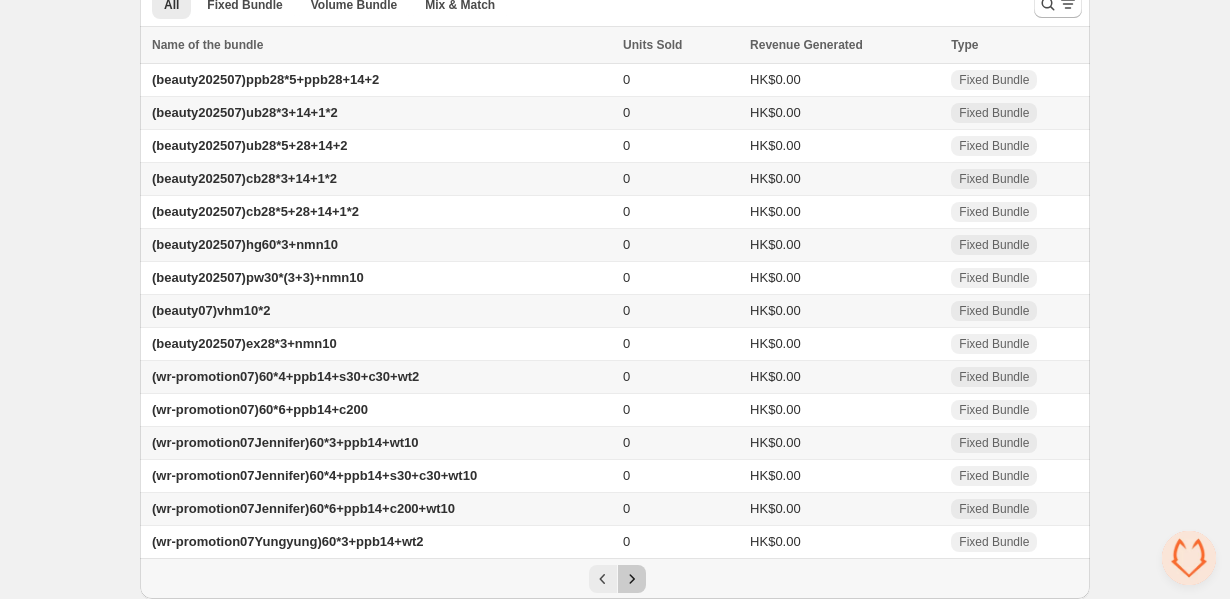 click 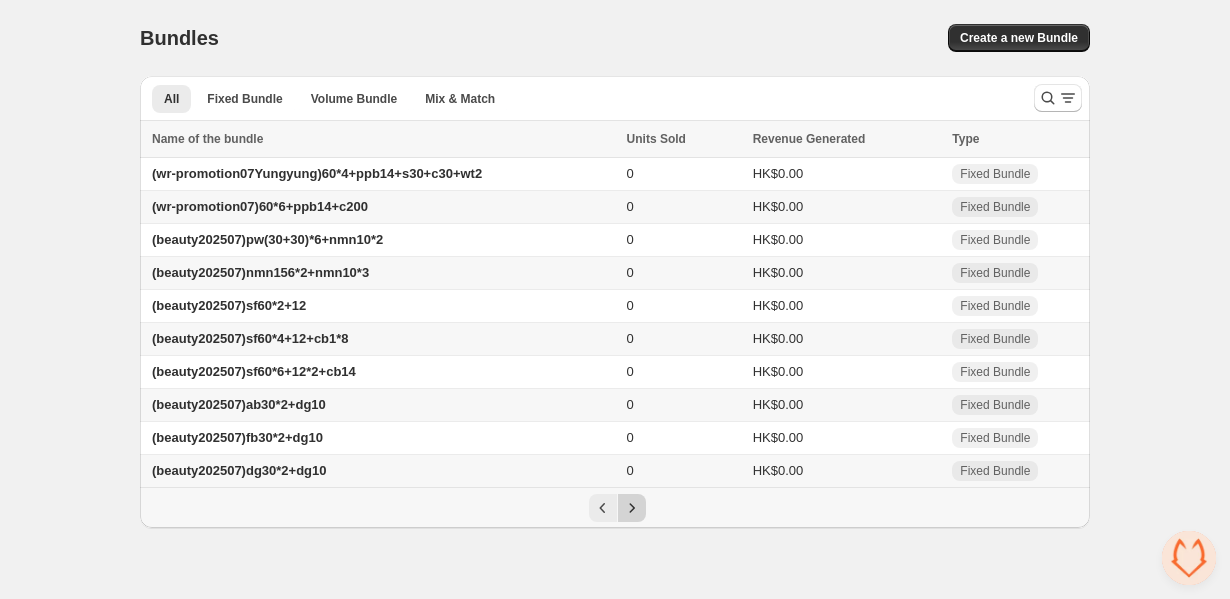 scroll, scrollTop: 0, scrollLeft: 0, axis: both 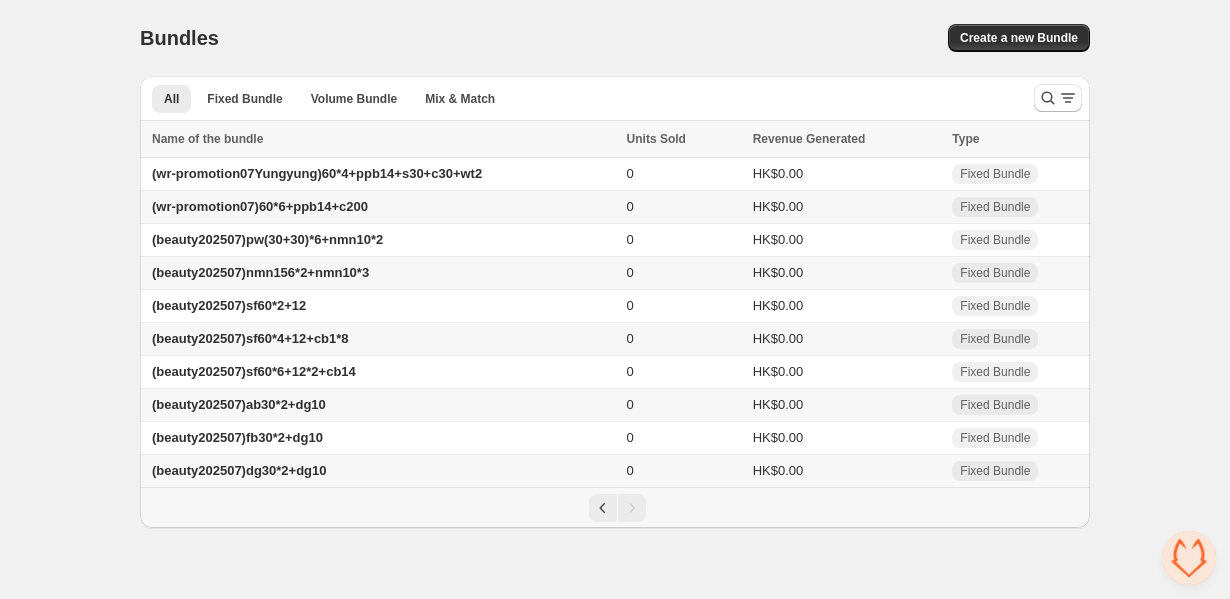 click on "Bundles. This page is ready Bundles Create a new Bundle" at bounding box center [615, 38] 